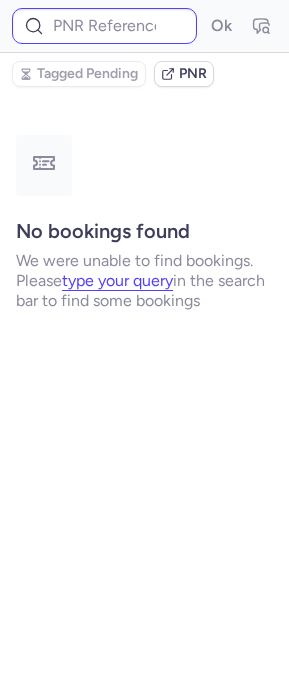 scroll, scrollTop: 0, scrollLeft: 0, axis: both 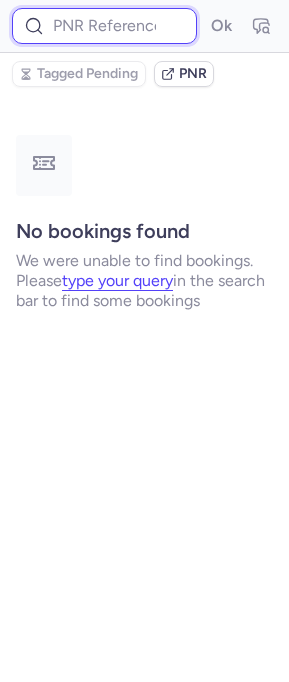 click at bounding box center (104, 26) 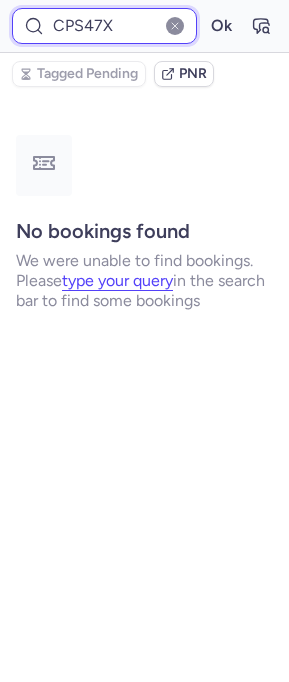 type on "CPS47X" 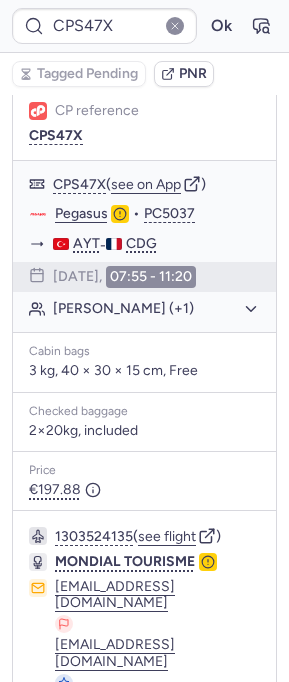scroll, scrollTop: 48, scrollLeft: 0, axis: vertical 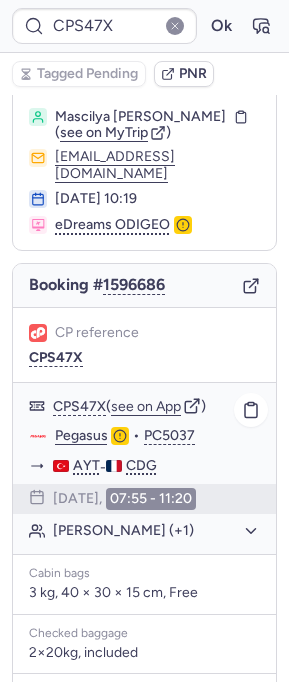 click on "[PERSON_NAME] (+1)" 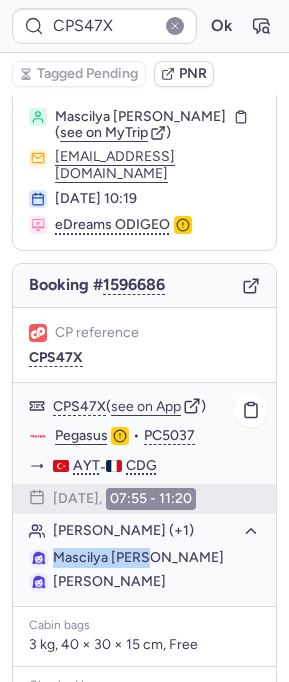 drag, startPoint x: 180, startPoint y: 547, endPoint x: 20, endPoint y: 537, distance: 160.3122 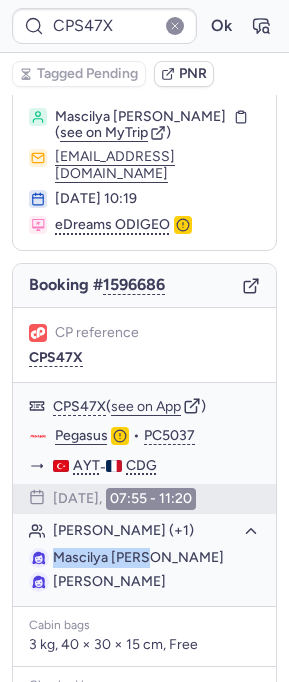 copy on "Mascilya [PERSON_NAME]" 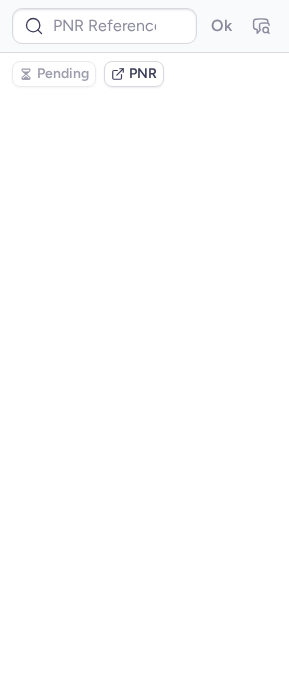 scroll, scrollTop: 0, scrollLeft: 0, axis: both 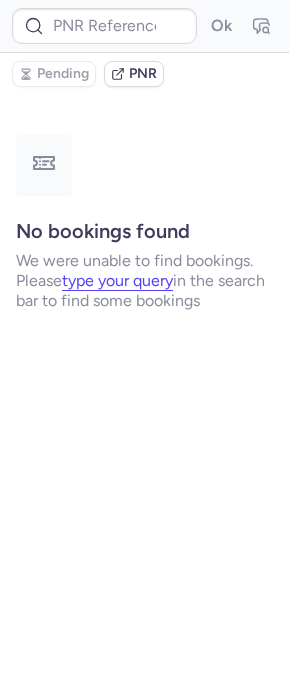 type on "001827" 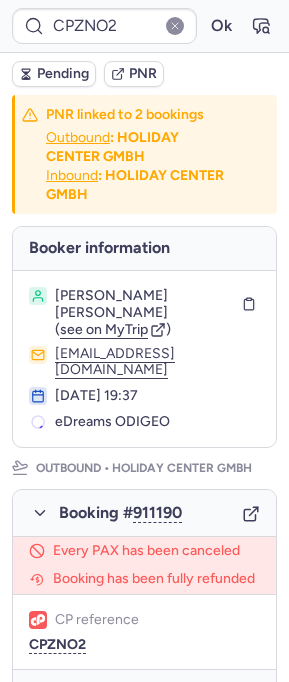 type on "CPGZMP" 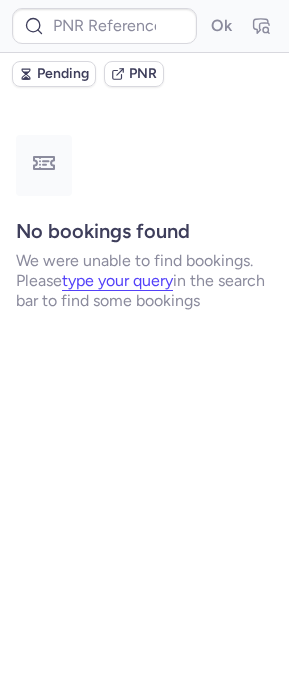 type on "CPTTUQ" 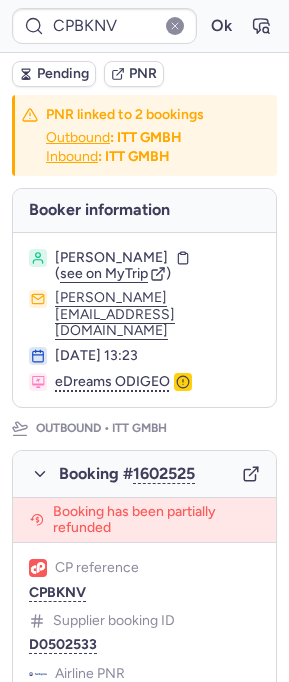 type on "CPU3UA" 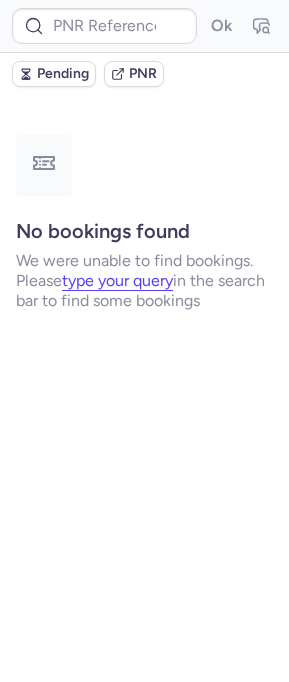 type on "C1143692" 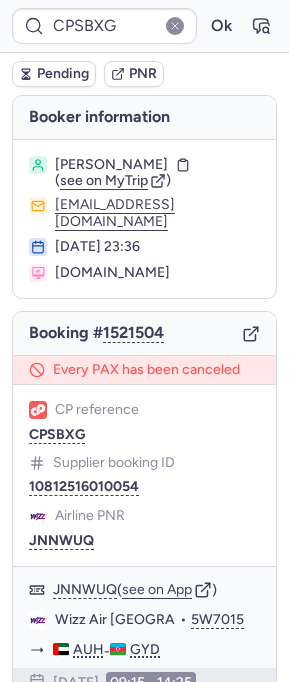 type on "CPQNTI" 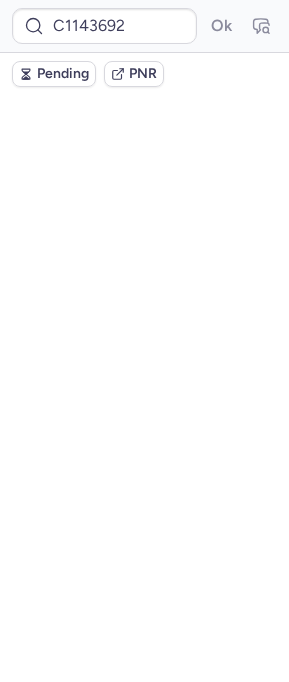 scroll, scrollTop: 0, scrollLeft: 0, axis: both 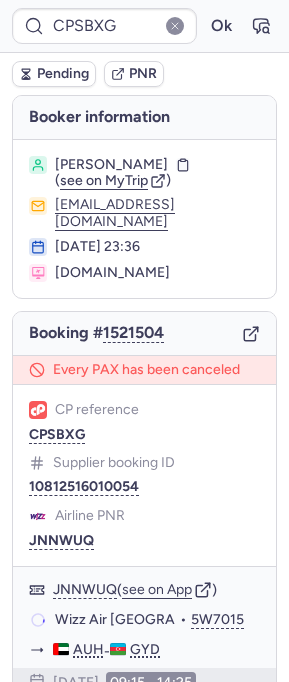 type on "CP743H" 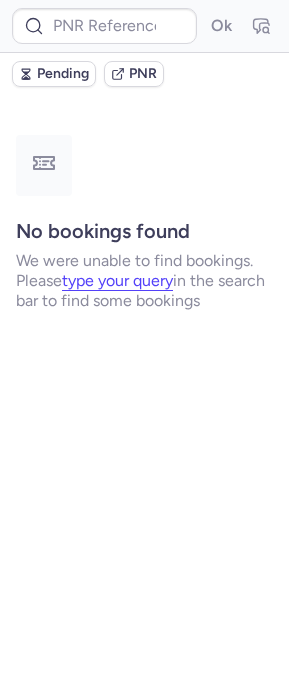 type on "CPNAEY" 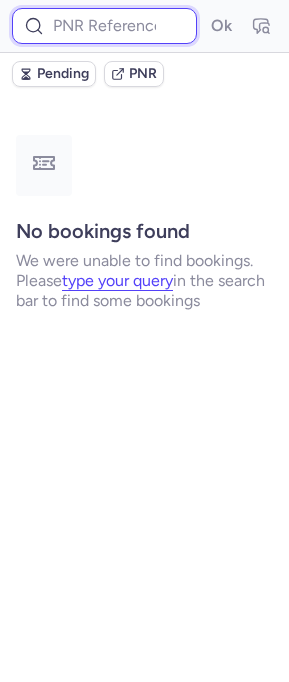 click at bounding box center (104, 26) 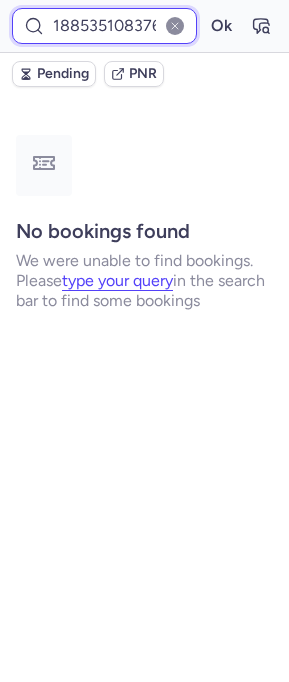 scroll, scrollTop: 0, scrollLeft: 65, axis: horizontal 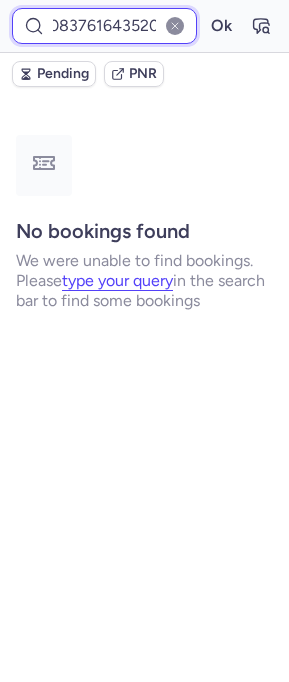 type on "1885351083761643520" 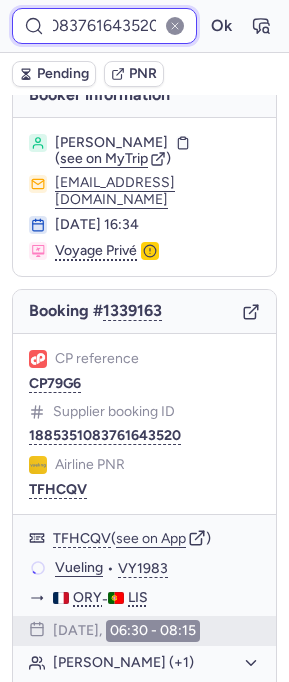 scroll, scrollTop: 0, scrollLeft: 0, axis: both 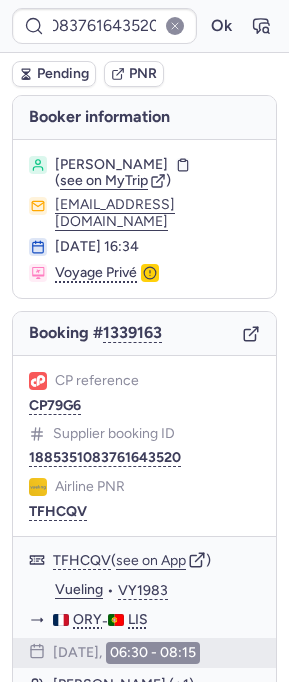 click 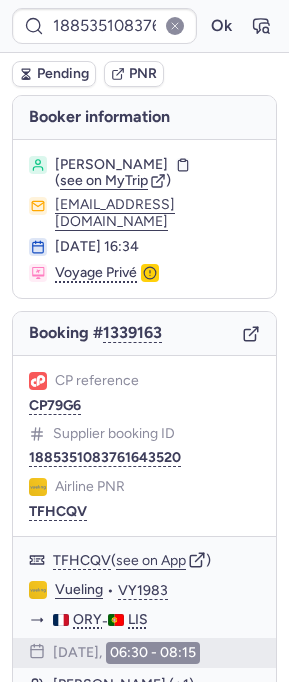 type 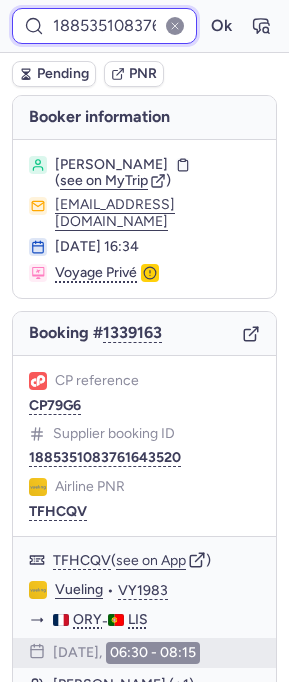 click on "1885351083761643520" at bounding box center [104, 26] 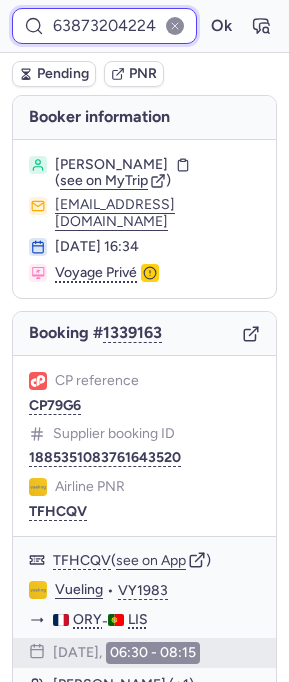 click on "Ok" at bounding box center (221, 26) 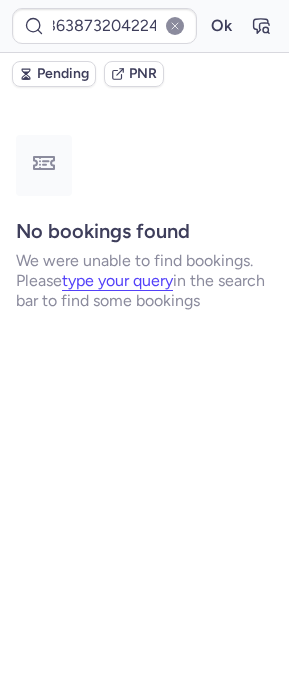 scroll, scrollTop: 0, scrollLeft: 0, axis: both 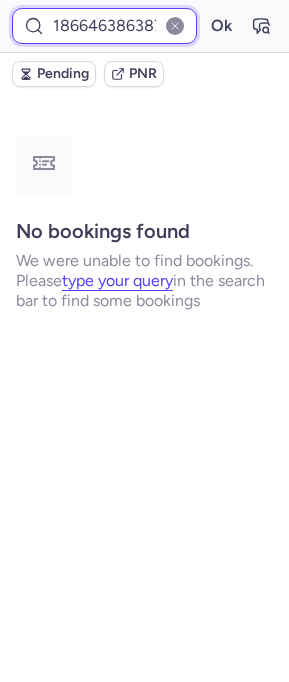 click on "1866463863873204224" at bounding box center [104, 26] 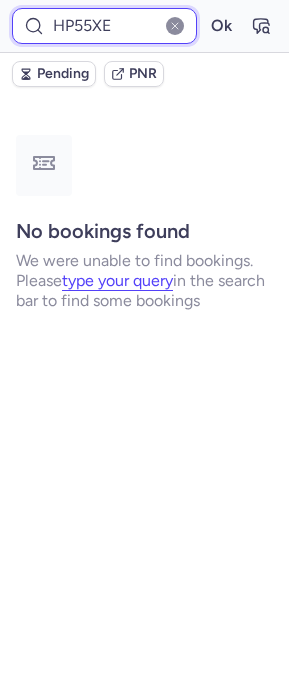 type on "HP55XE" 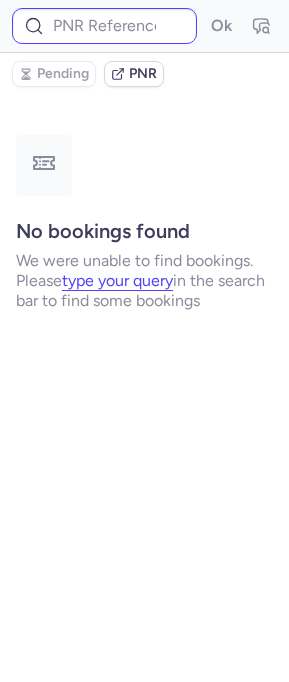 type on "CPNSWV" 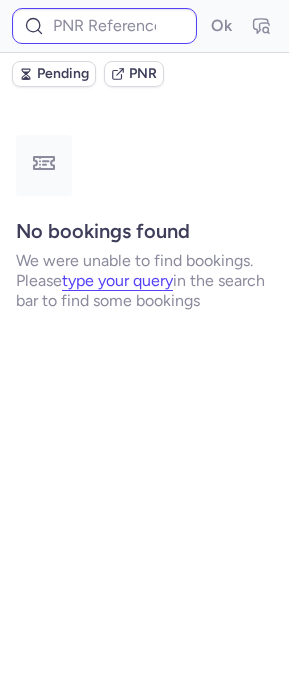 type on "CPLJI5" 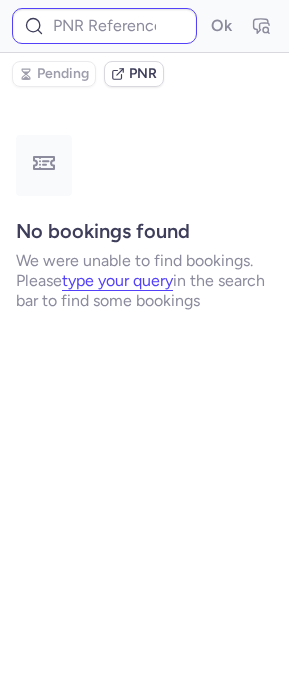 type on "CPRLRC" 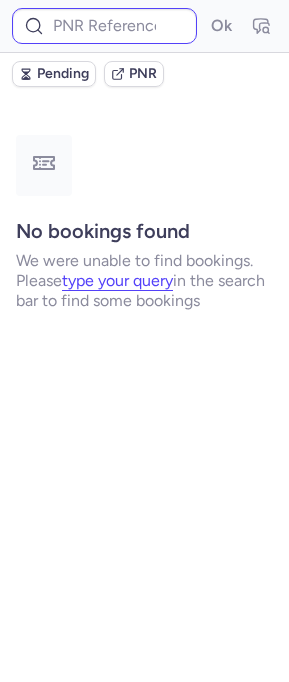 type on "CPRLRC" 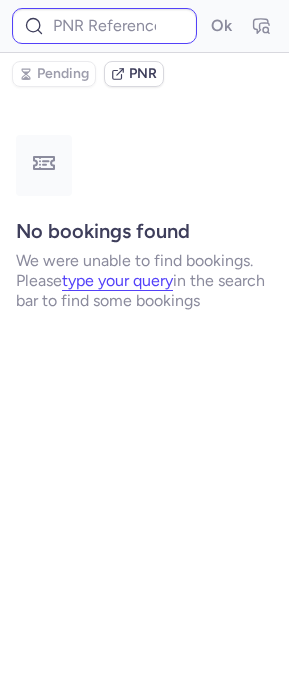 type on "CPPJXC" 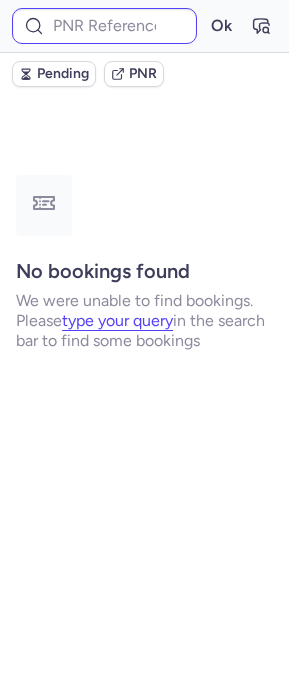 type on "CANCEL1885316036199366656" 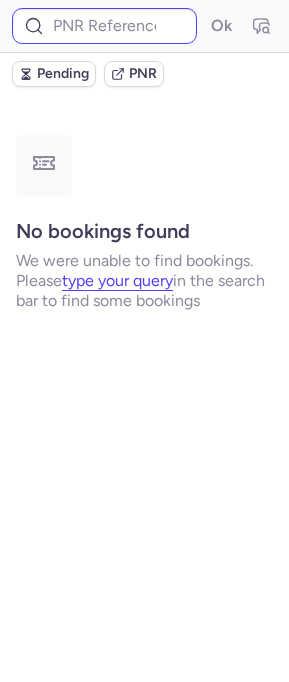 type on "CANCEL1885316036199366656" 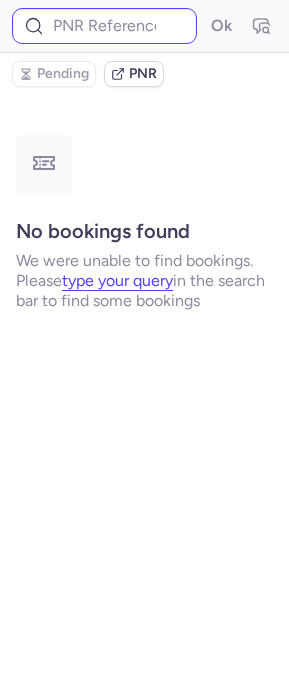 type on "1885308187968716800" 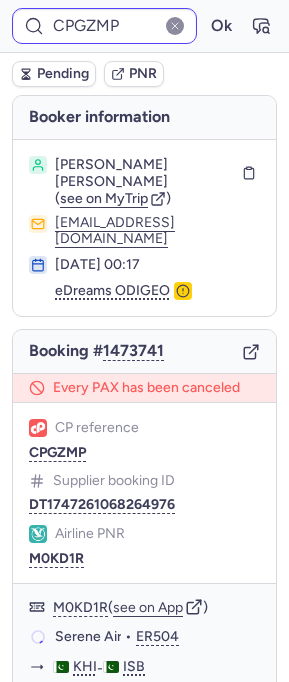 type on "CPZNO2" 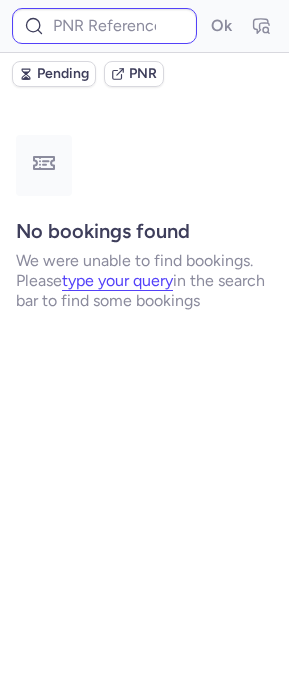 type on "CPEEFC" 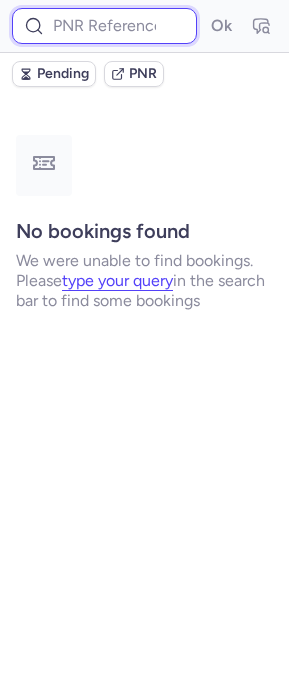 click at bounding box center [104, 26] 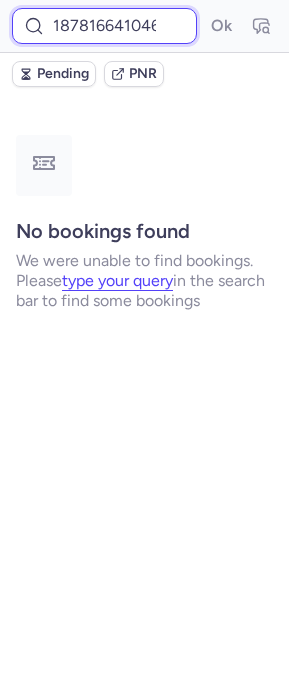 scroll, scrollTop: 0, scrollLeft: 62, axis: horizontal 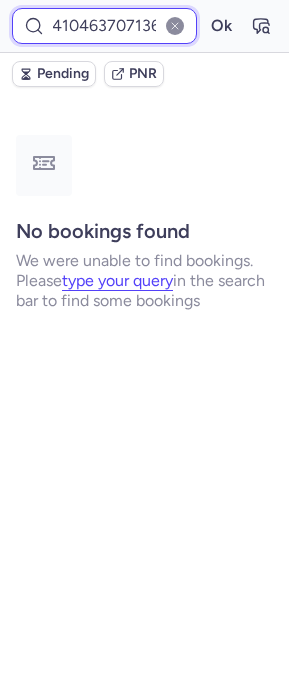 type on "1878166410463707136" 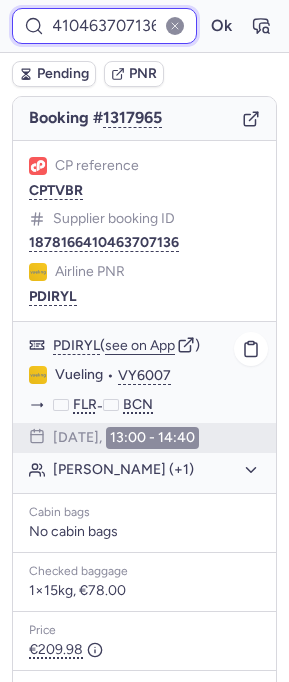 scroll, scrollTop: 426, scrollLeft: 0, axis: vertical 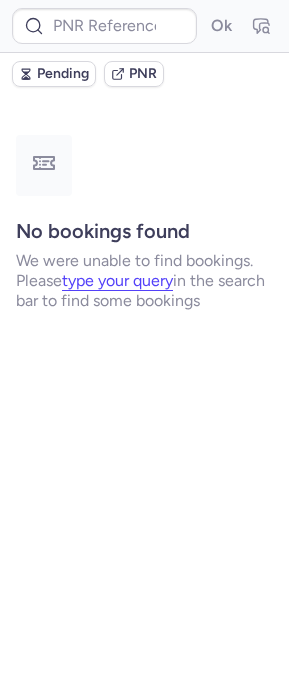 type on "CPTTUQ" 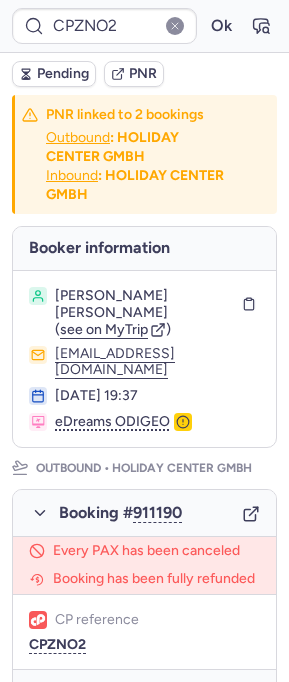 type on "CPGZMP" 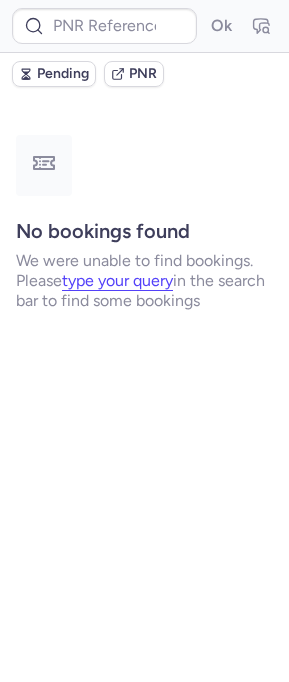 type on "CPGZMP" 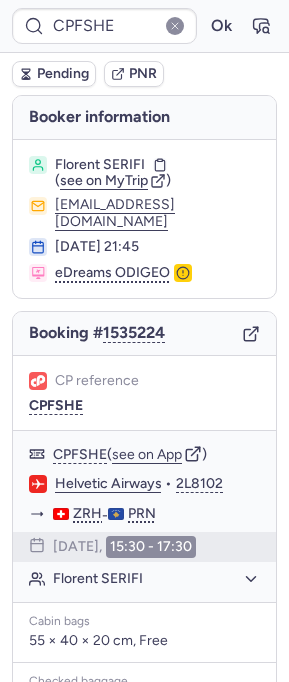 type on "CPEEFC" 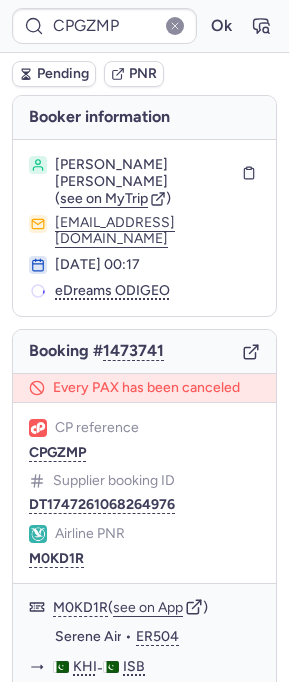 type on "CPTTUQ" 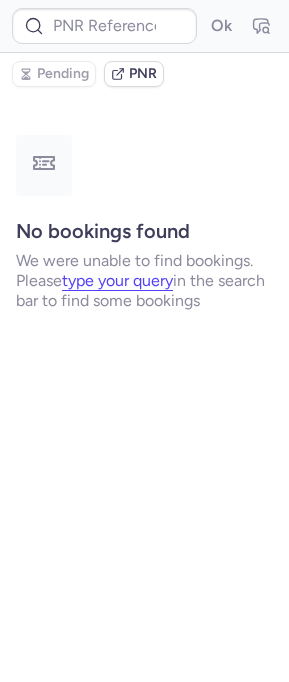 type on "CPQUQ2" 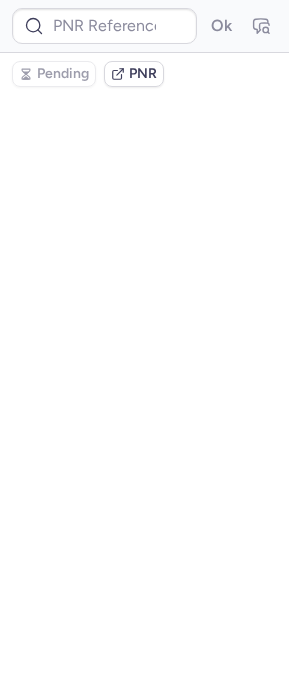 type on "CPQ959" 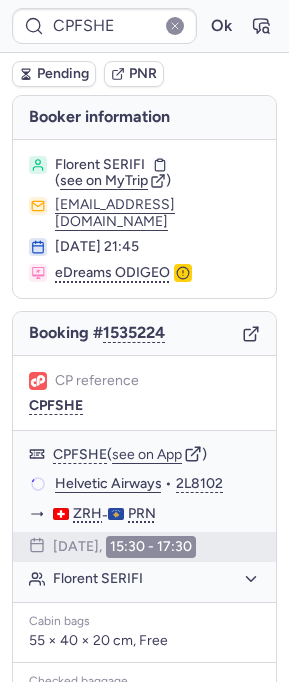 type on "CPEEFC" 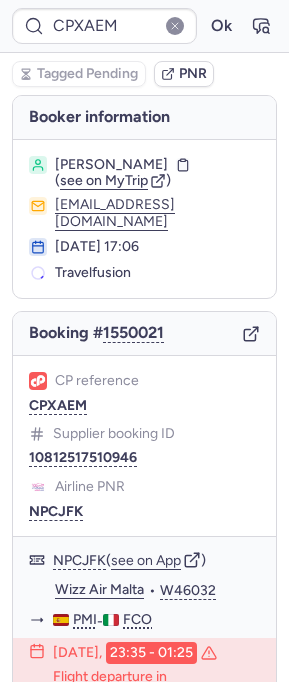 type on "CPQQE5" 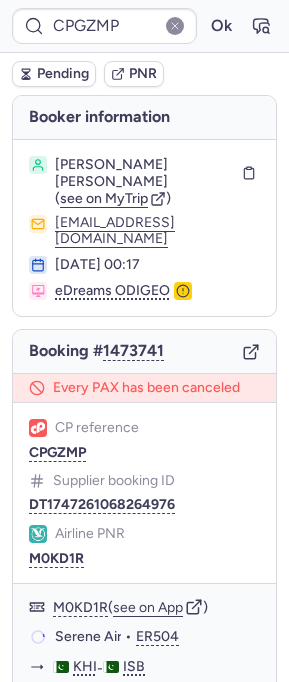 type on "CPTTUQ" 